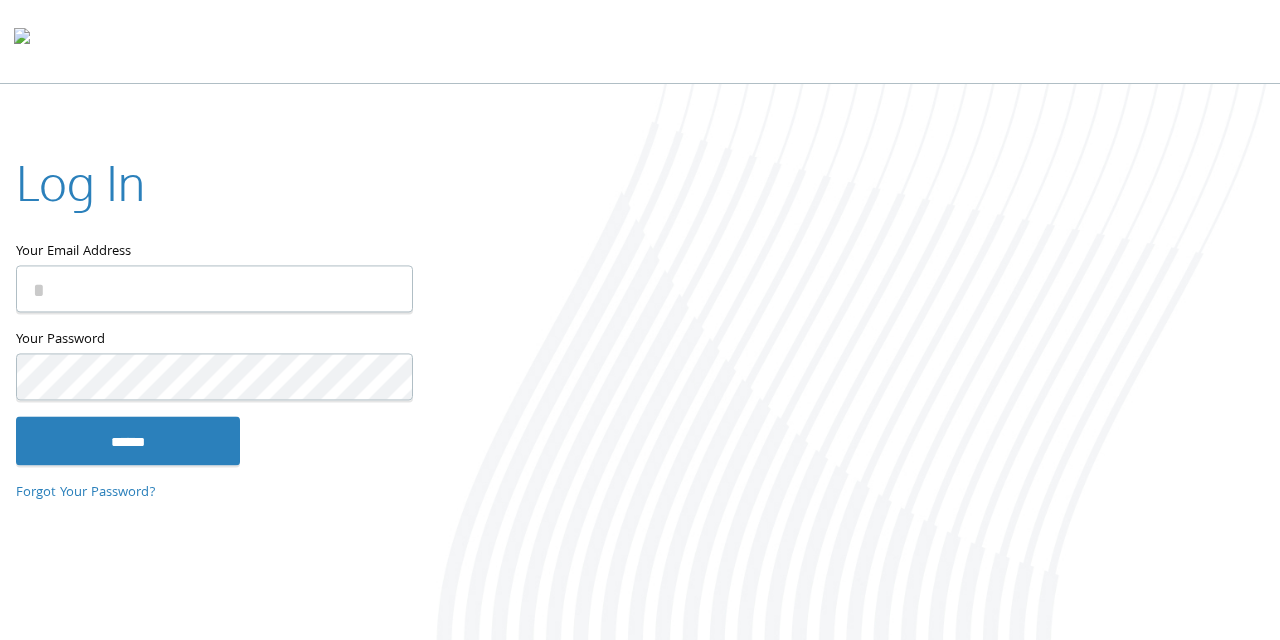 scroll, scrollTop: 0, scrollLeft: 0, axis: both 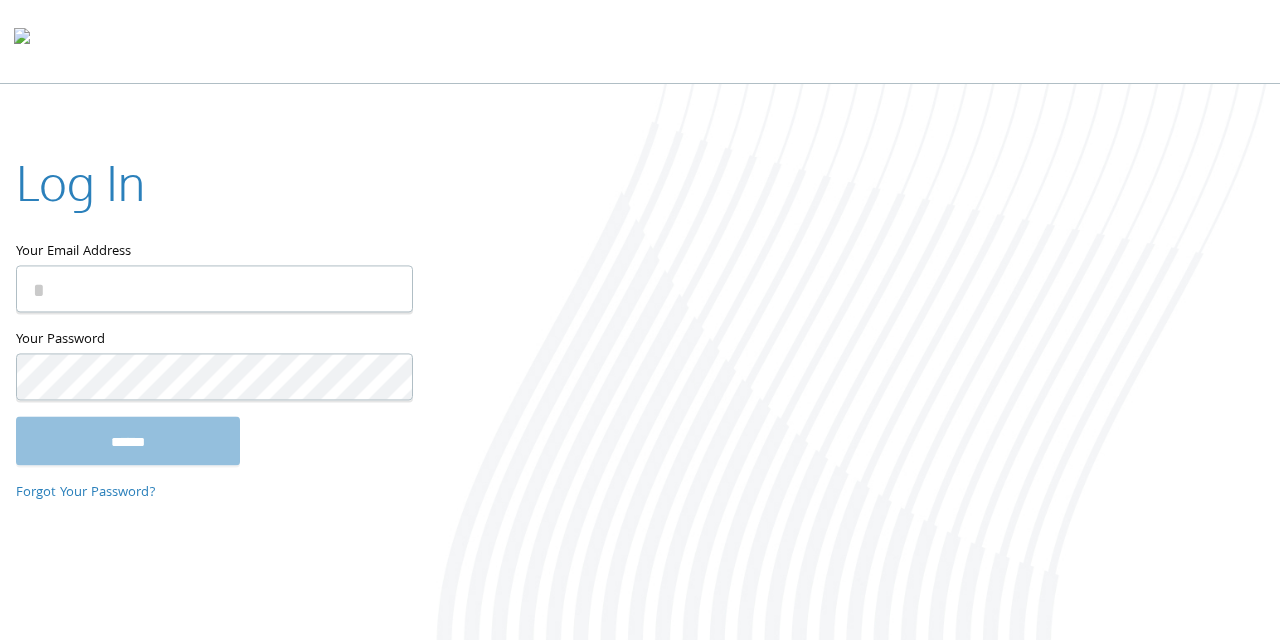 click on "Your Email Address" at bounding box center (214, 289) 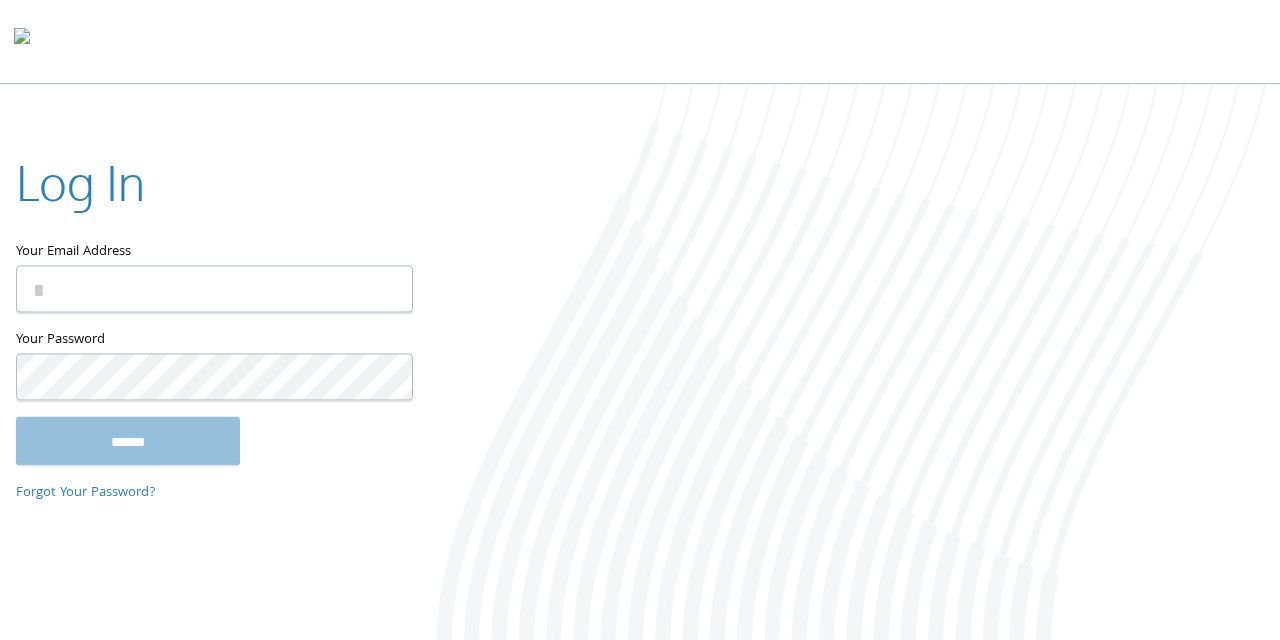type on "**********" 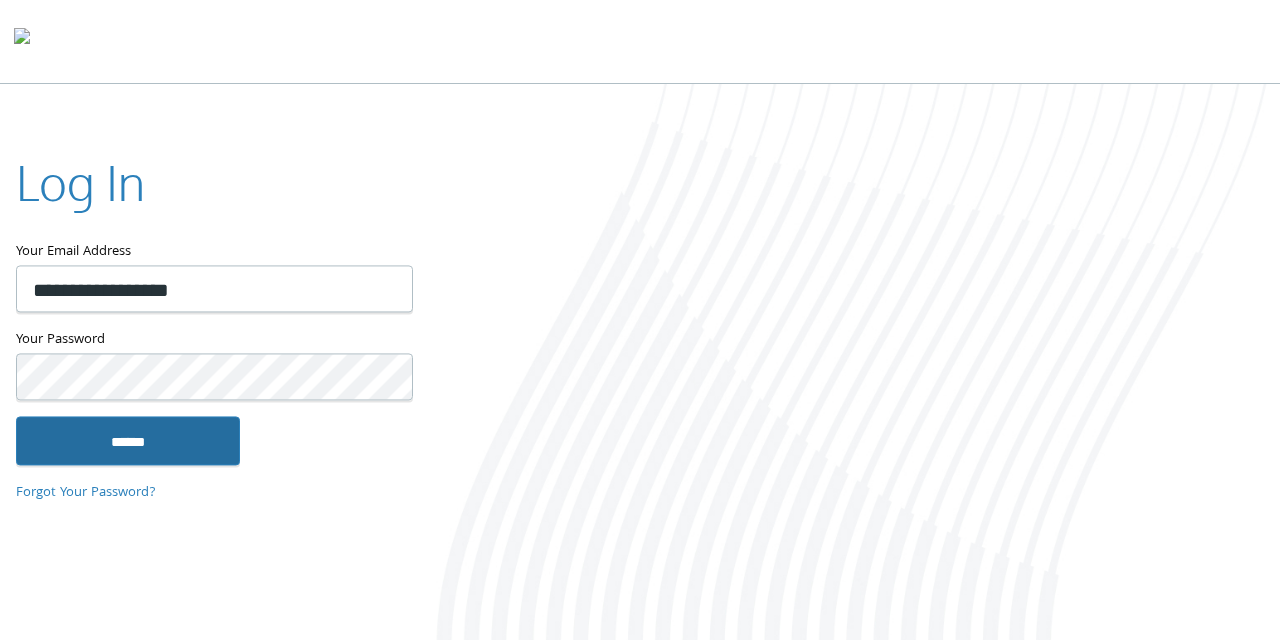 click on "******" at bounding box center [128, 441] 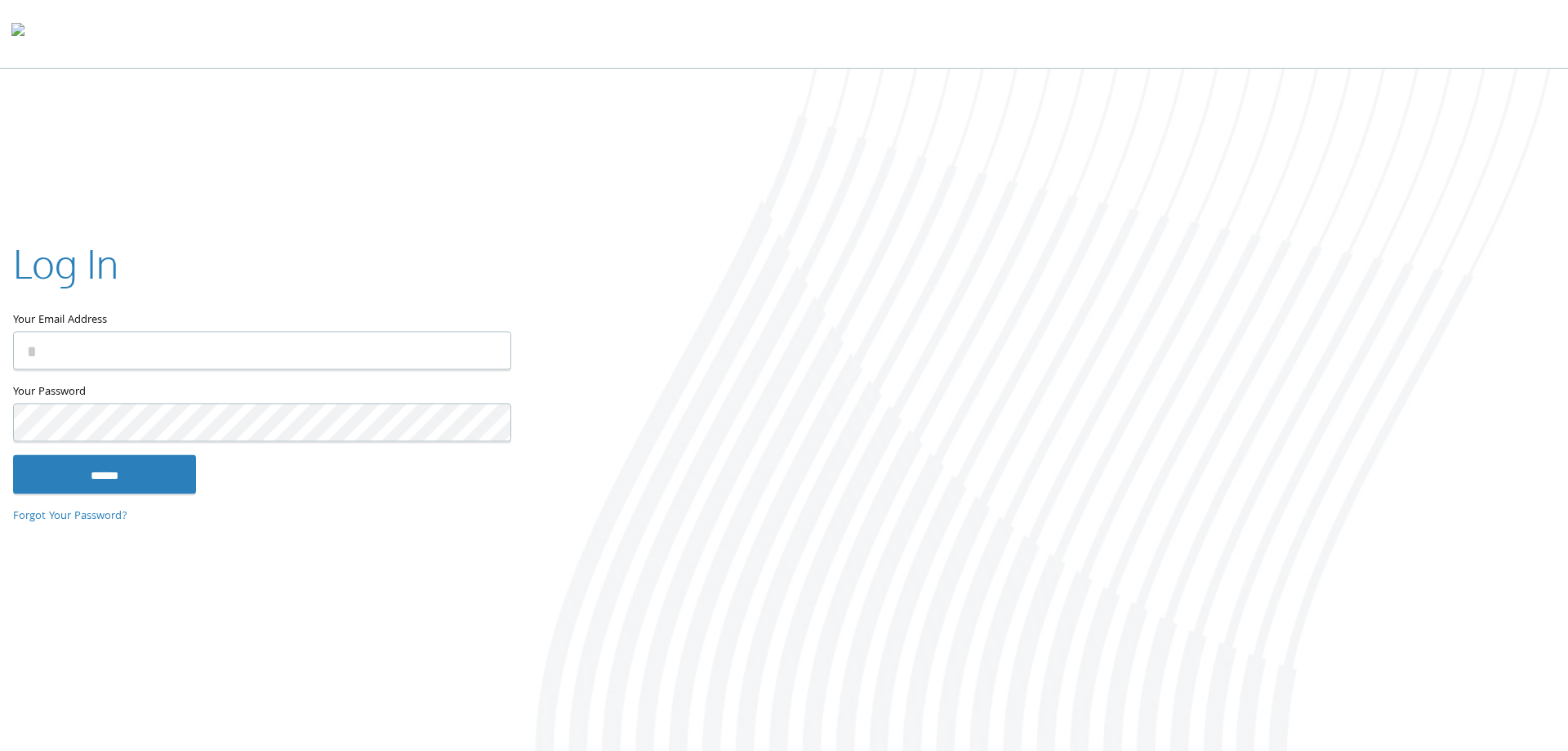 scroll, scrollTop: 0, scrollLeft: 0, axis: both 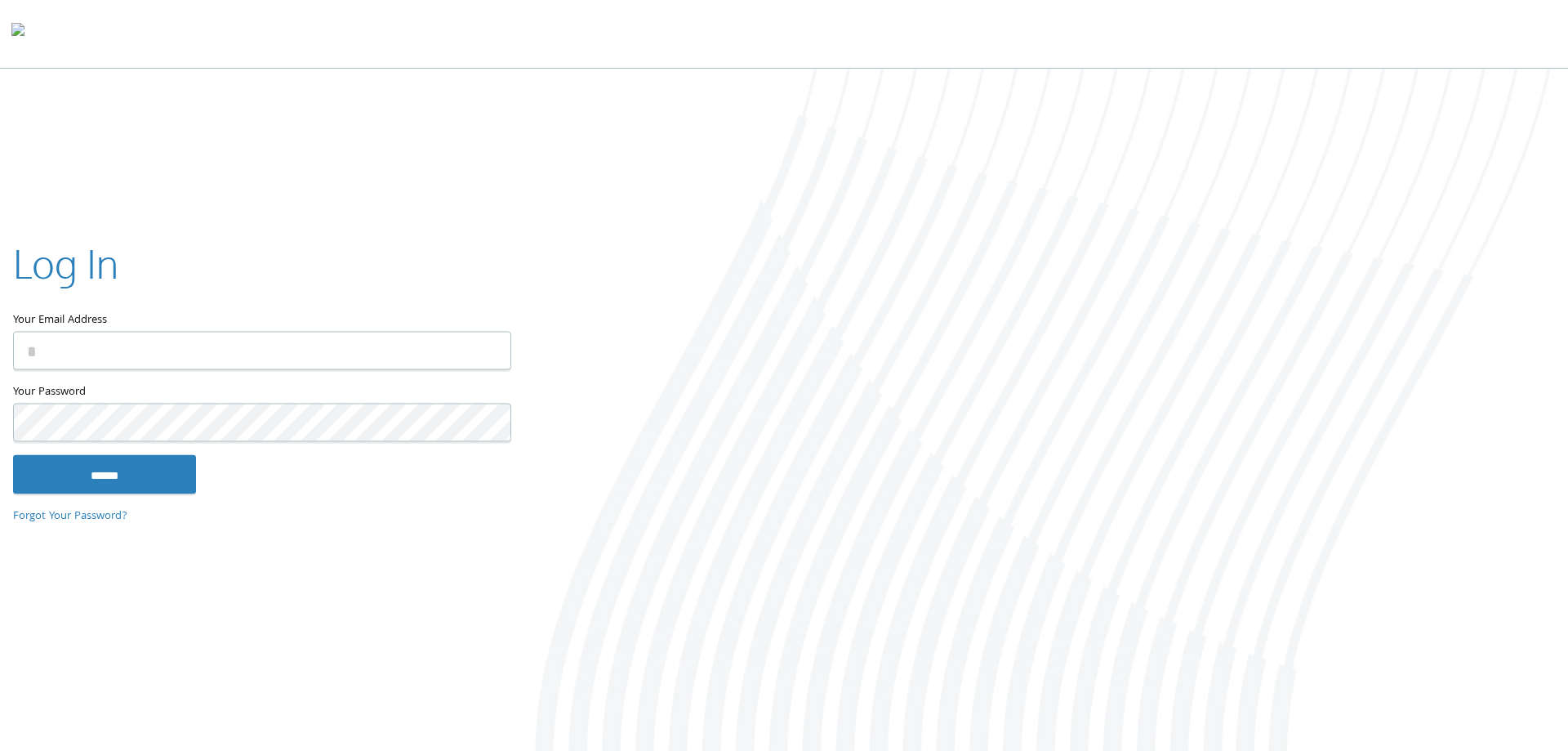 type on "**********" 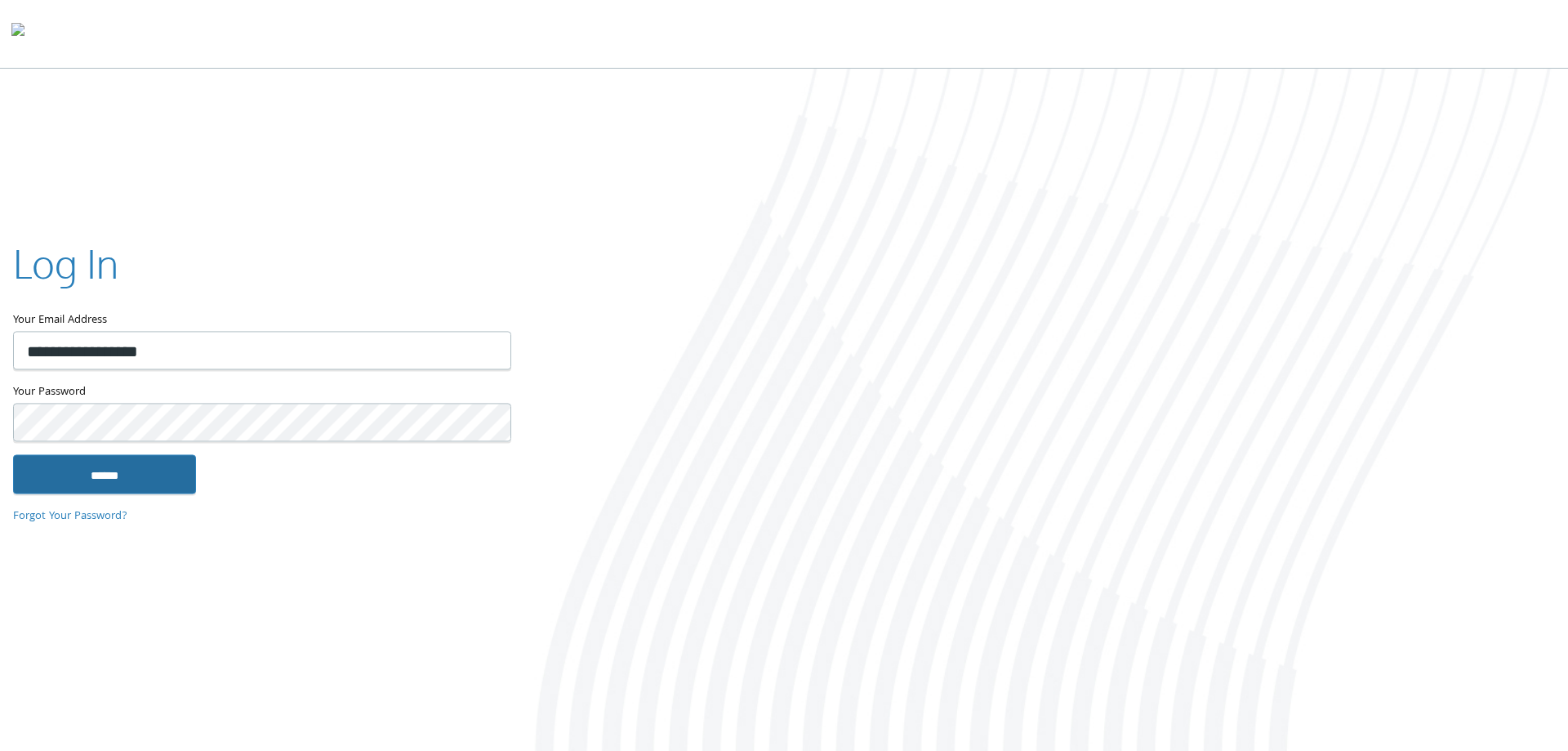 click on "******" at bounding box center (105, 474) 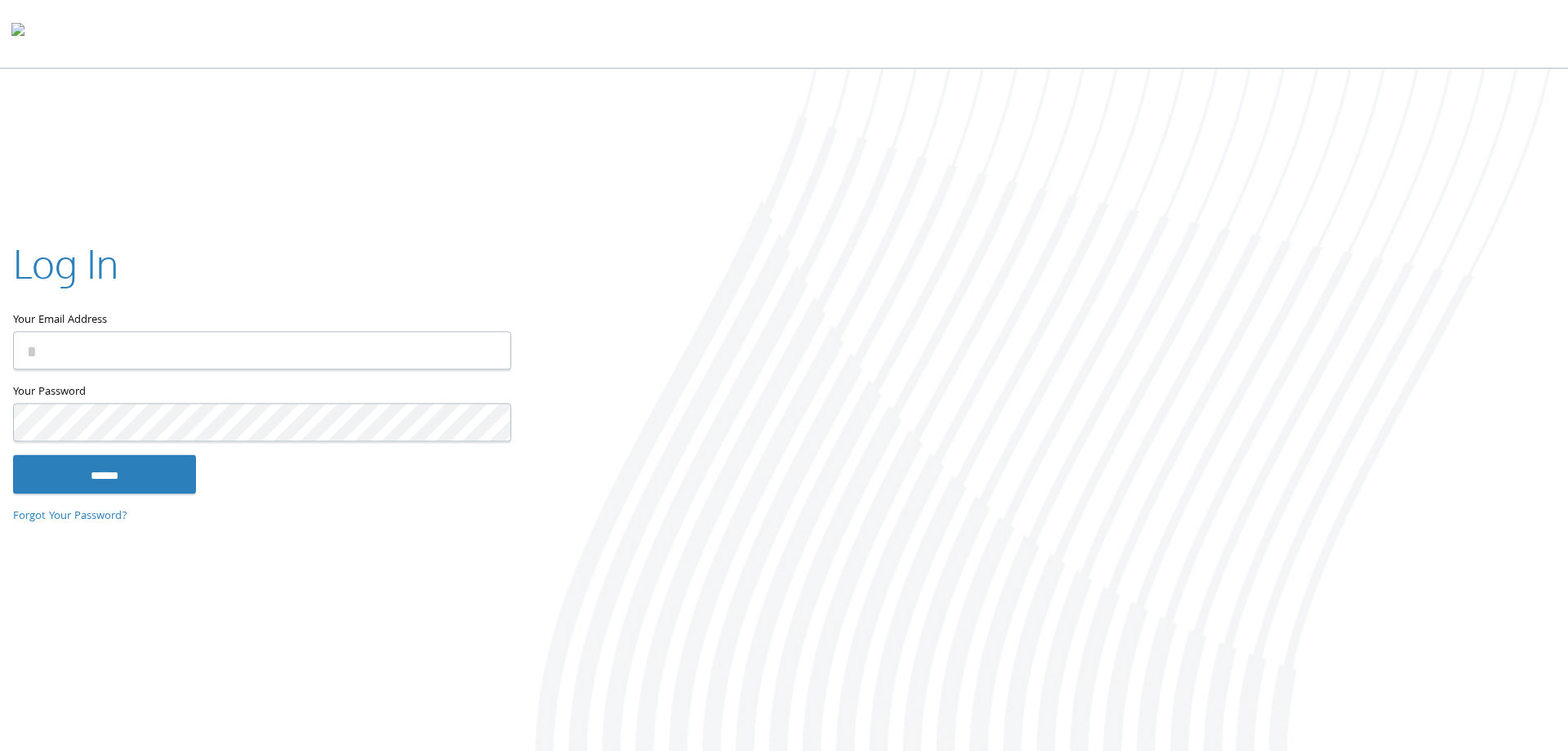 scroll, scrollTop: 0, scrollLeft: 0, axis: both 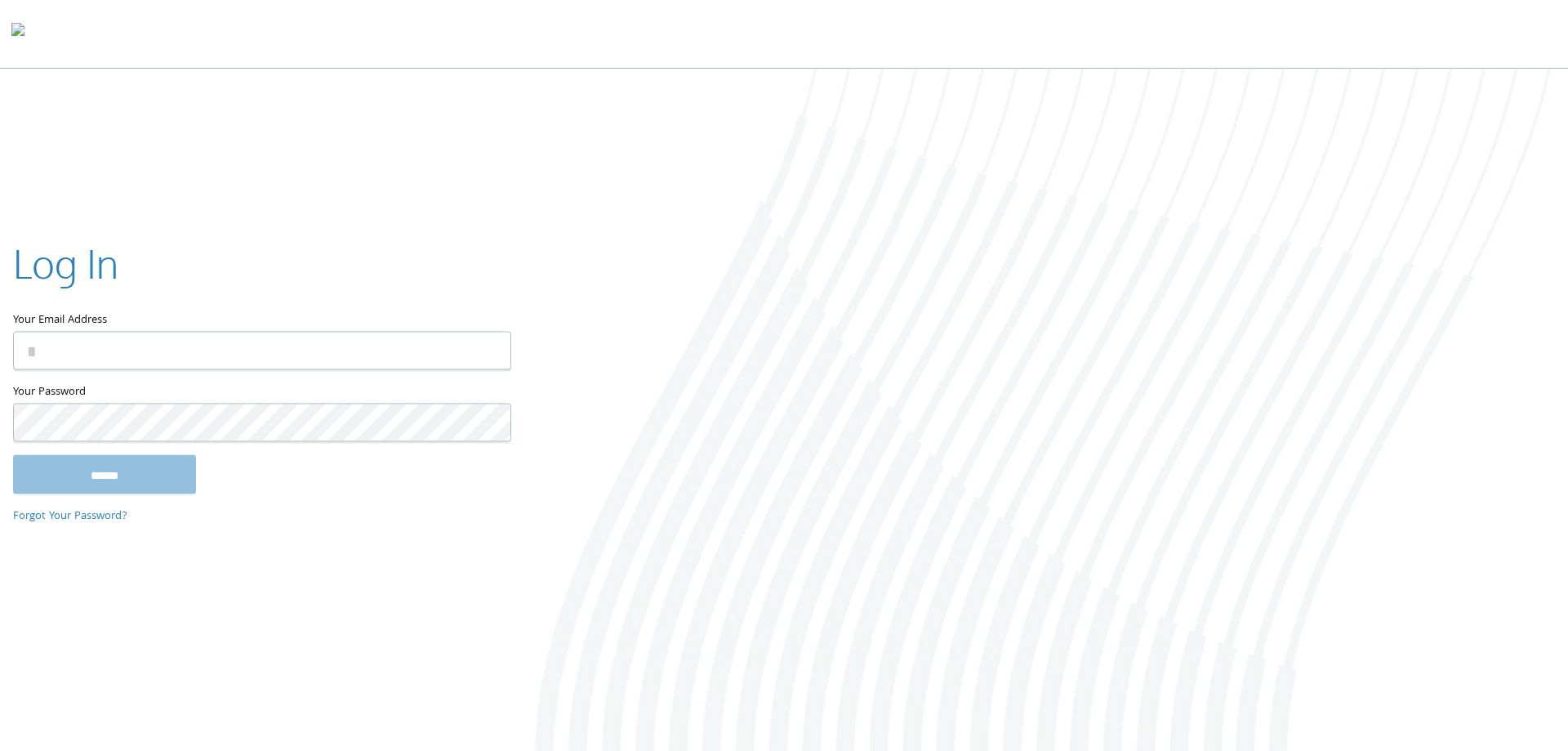 drag, startPoint x: 233, startPoint y: 277, endPoint x: 227, endPoint y: 286, distance: 10.816654 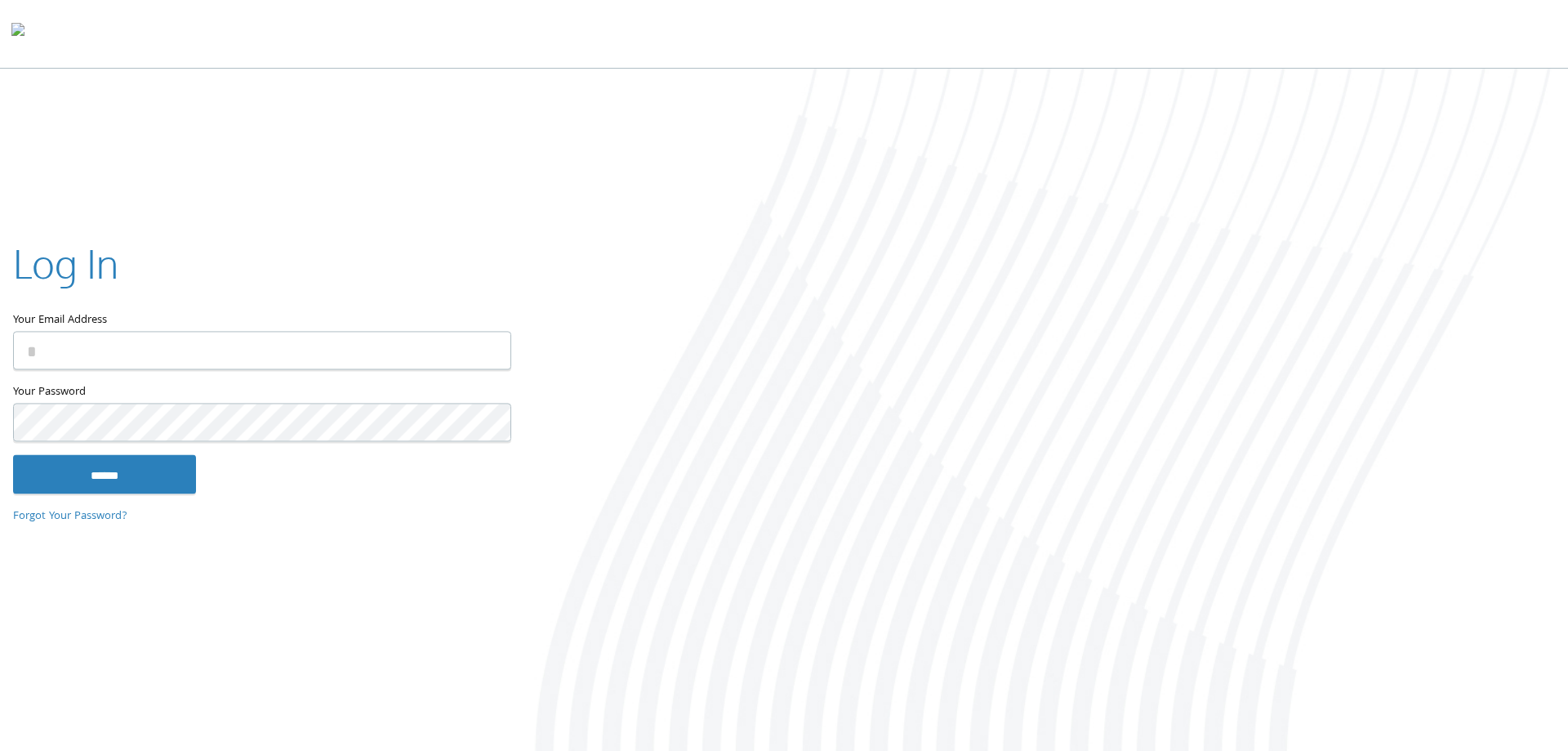 scroll, scrollTop: 0, scrollLeft: 0, axis: both 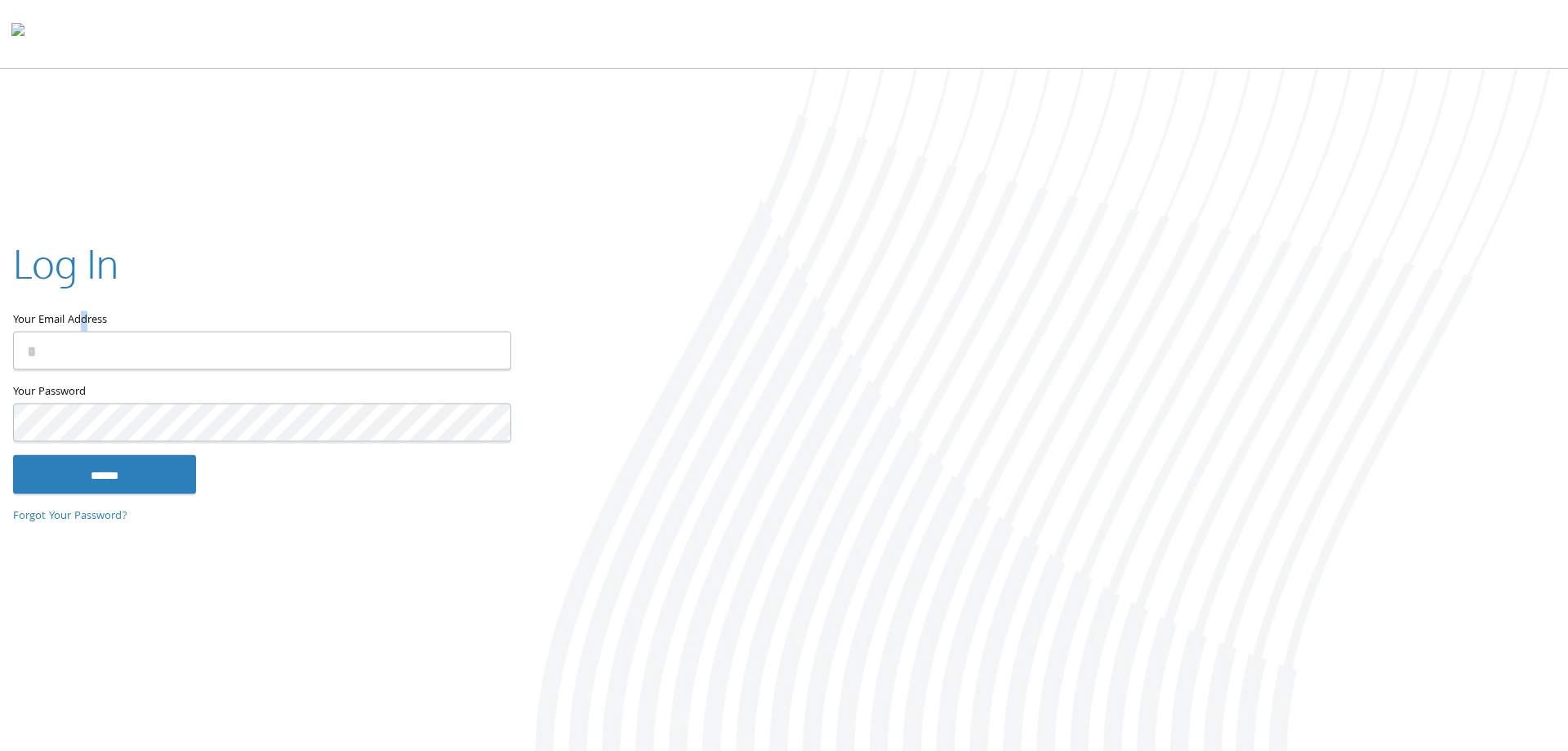 click on "Your Email Address" at bounding box center [261, 284] 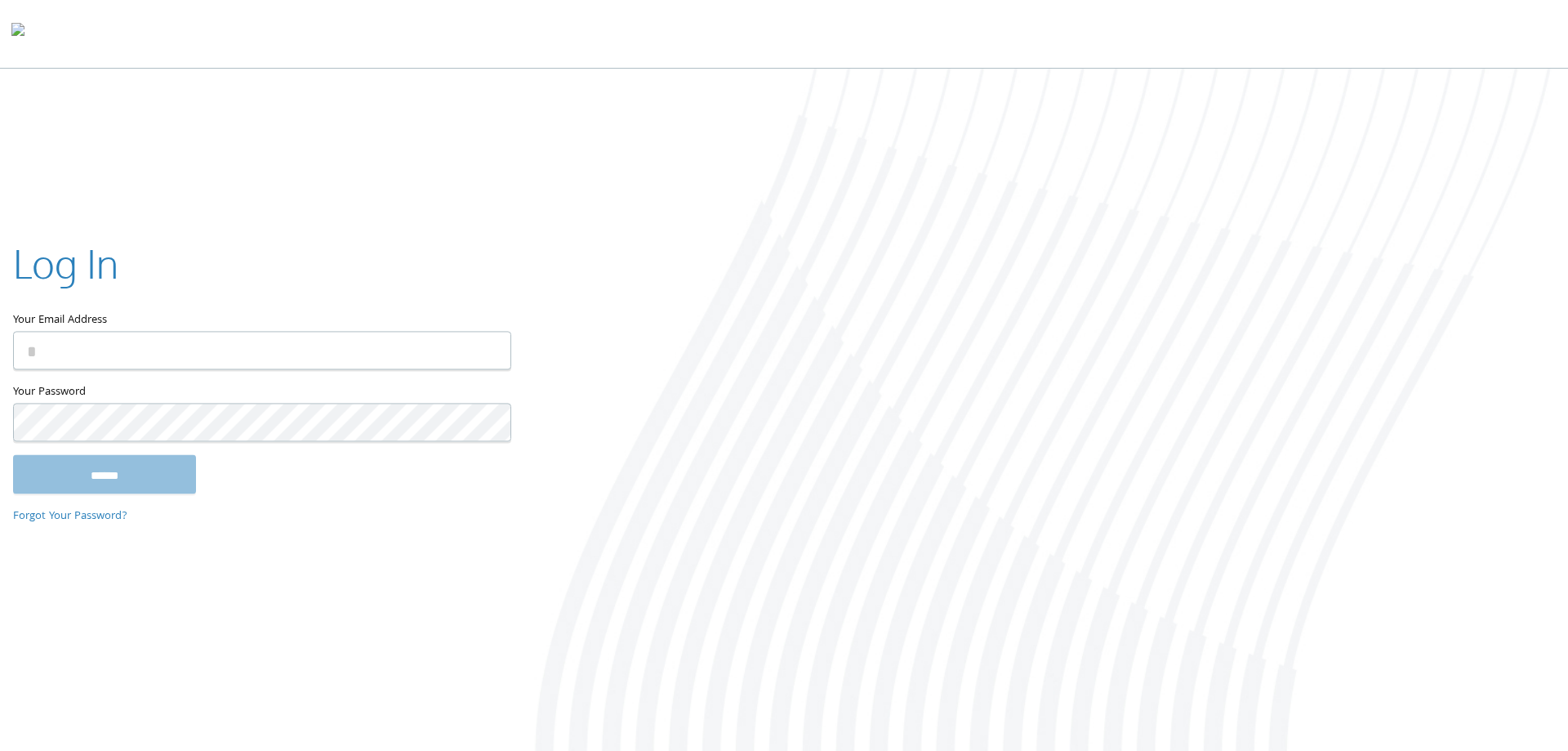 click on "Your Email Address" at bounding box center (262, 350) 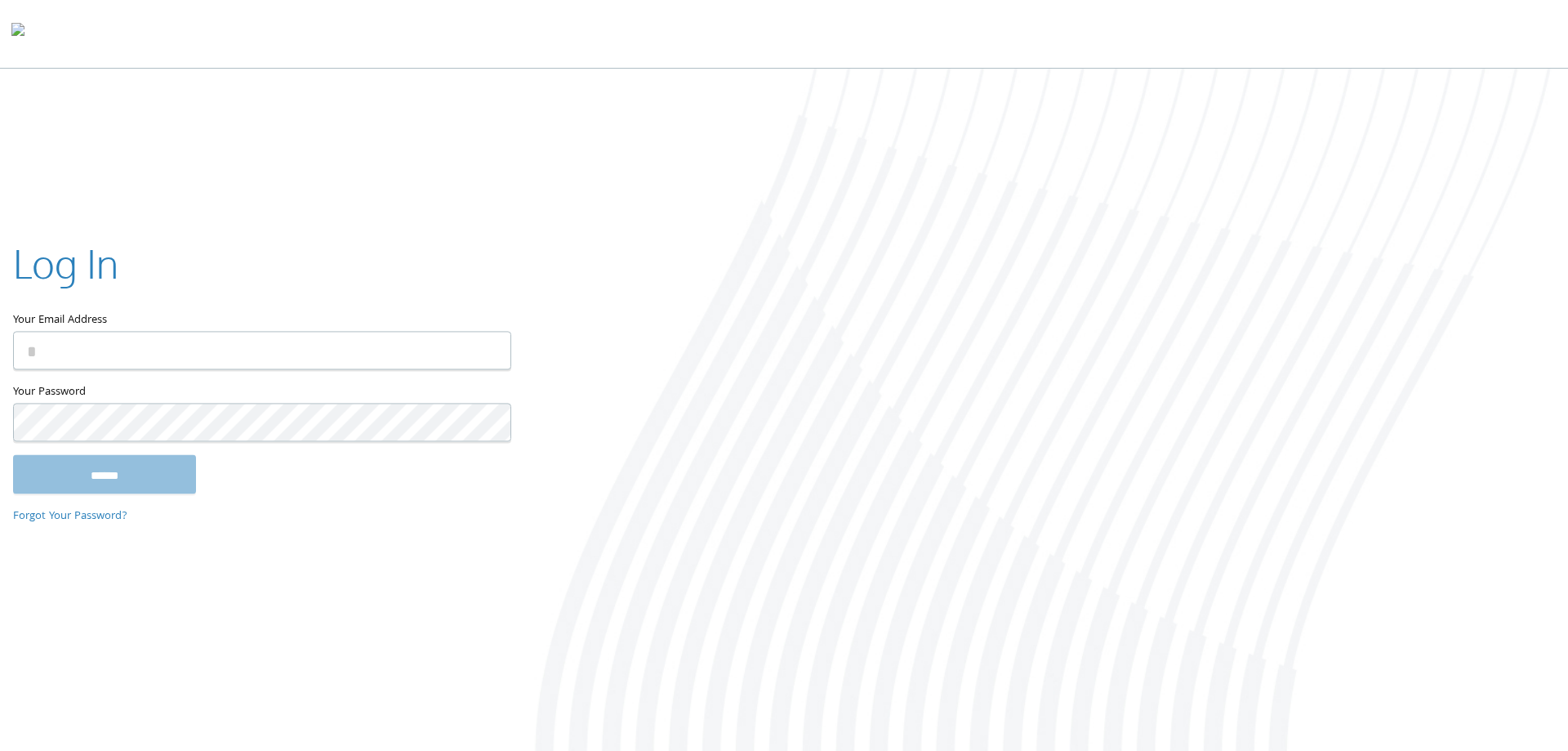 type on "**********" 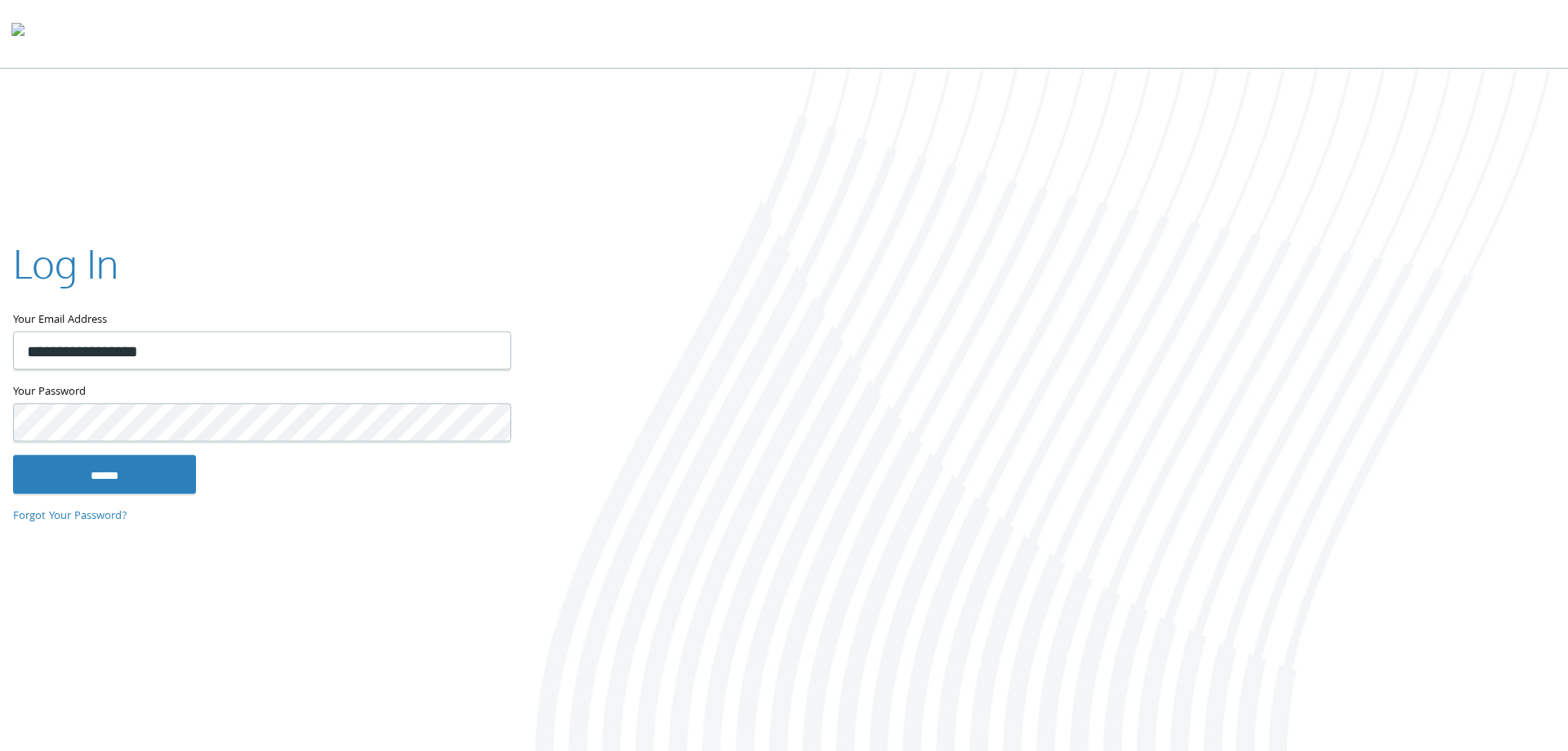 click on "Your Password This field is required" at bounding box center (261, 418) 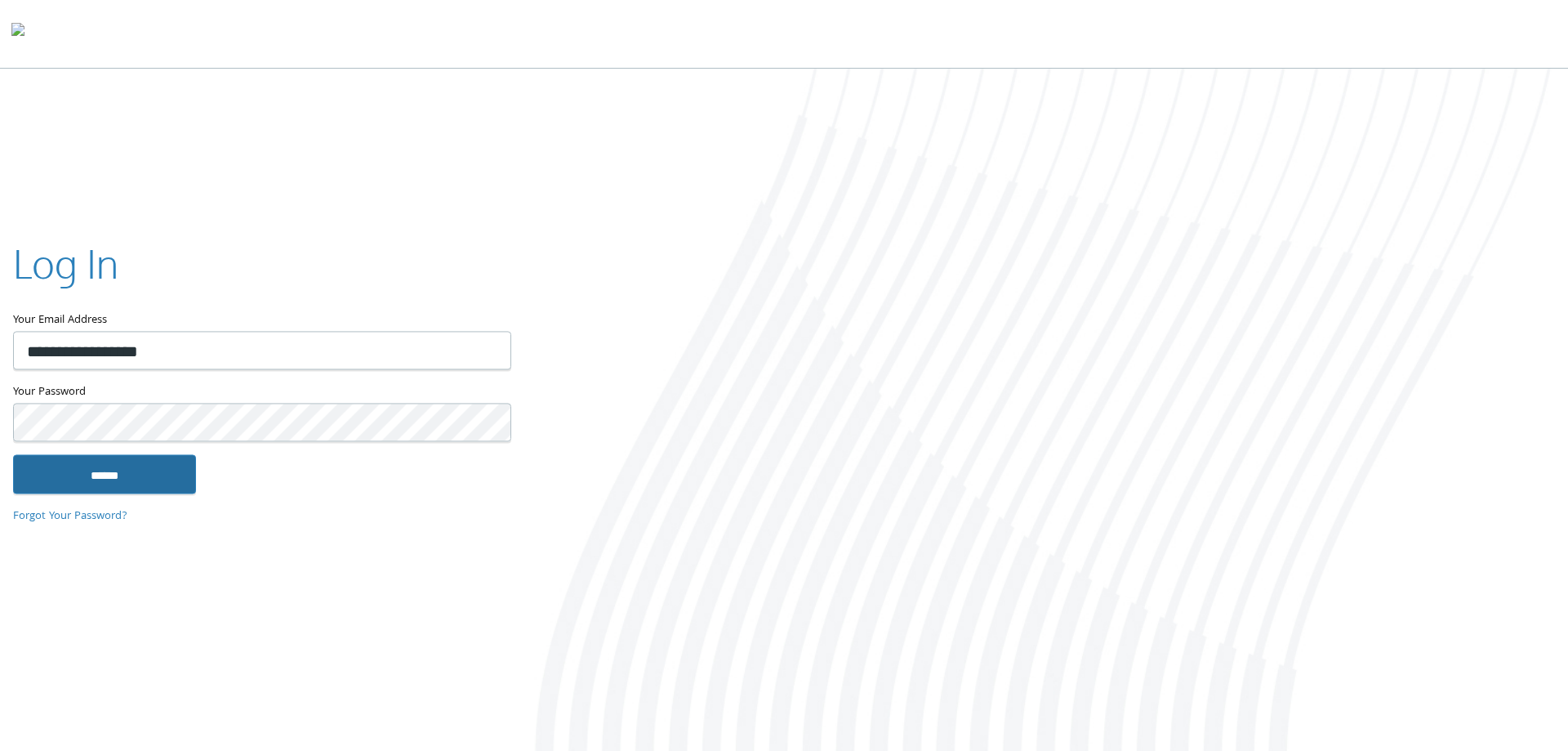 click on "******" at bounding box center [105, 474] 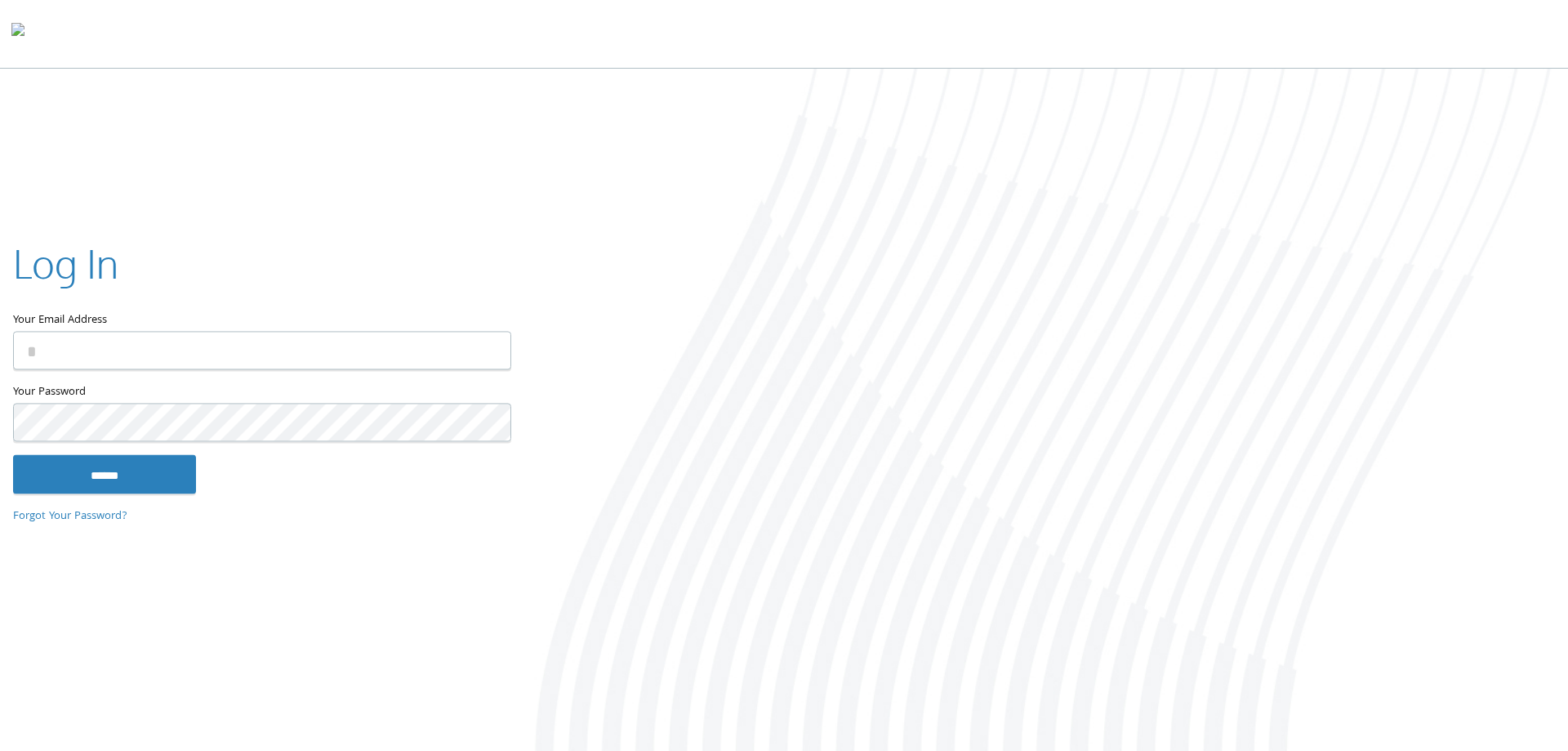 scroll, scrollTop: 0, scrollLeft: 0, axis: both 